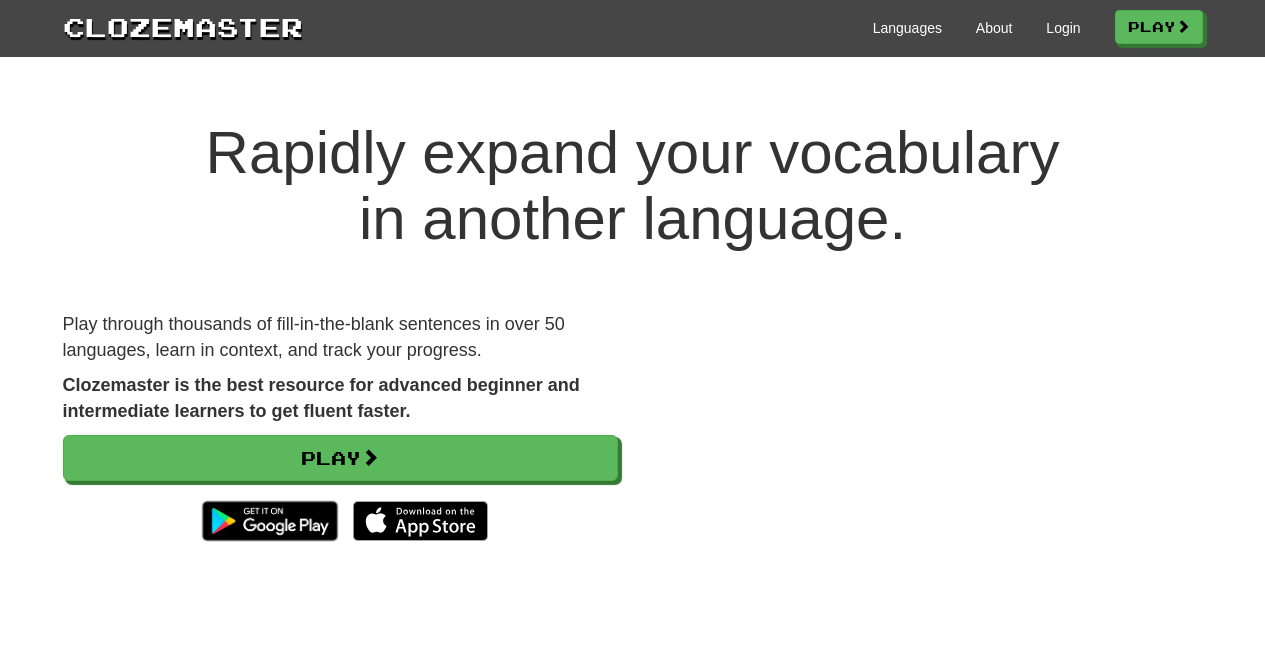 scroll, scrollTop: 0, scrollLeft: 0, axis: both 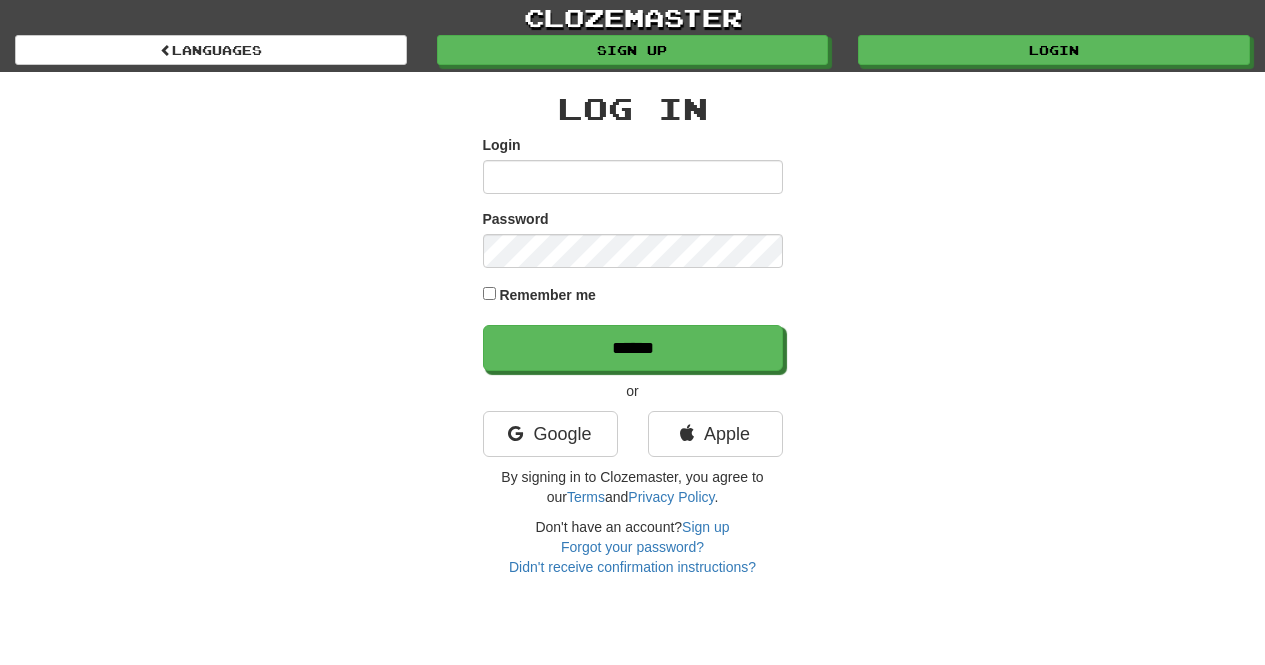click on "Login" at bounding box center [633, 177] 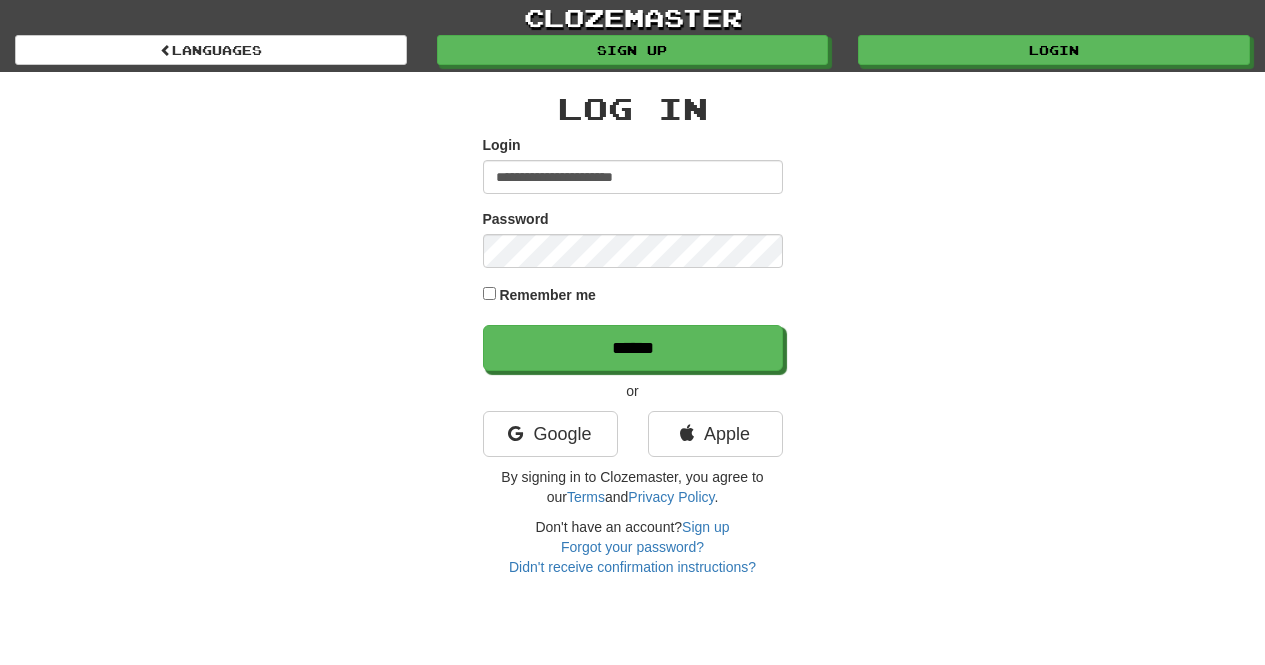 type on "**********" 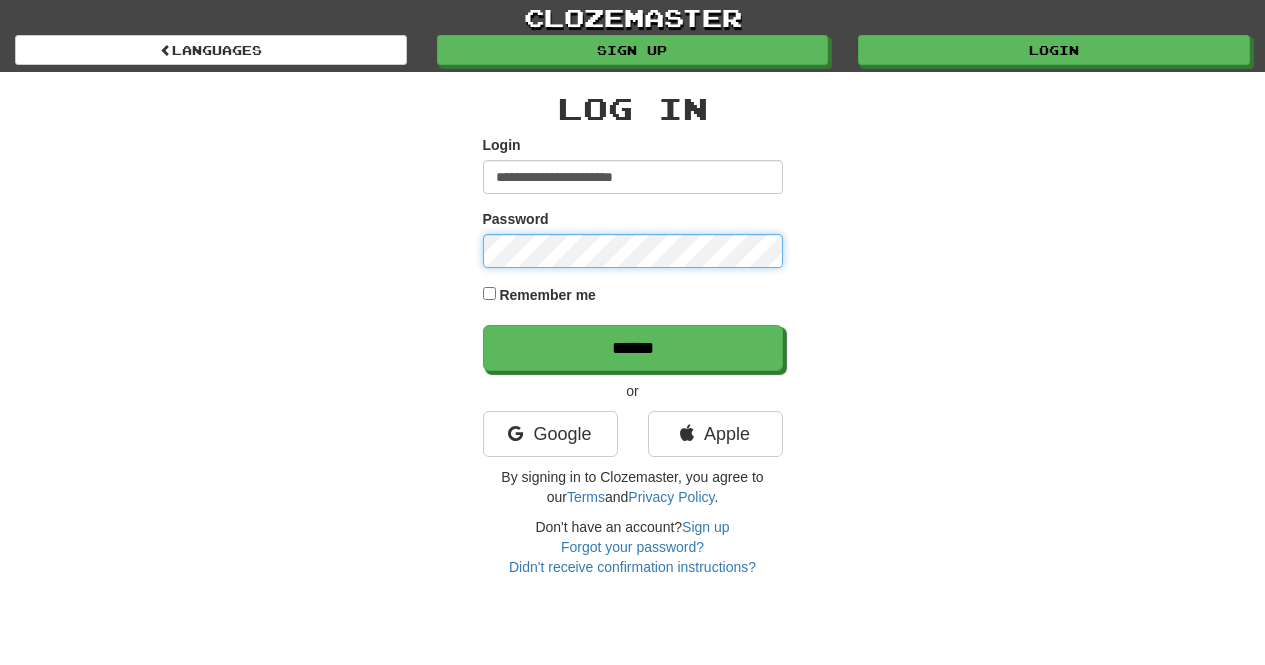 click on "******" at bounding box center (633, 348) 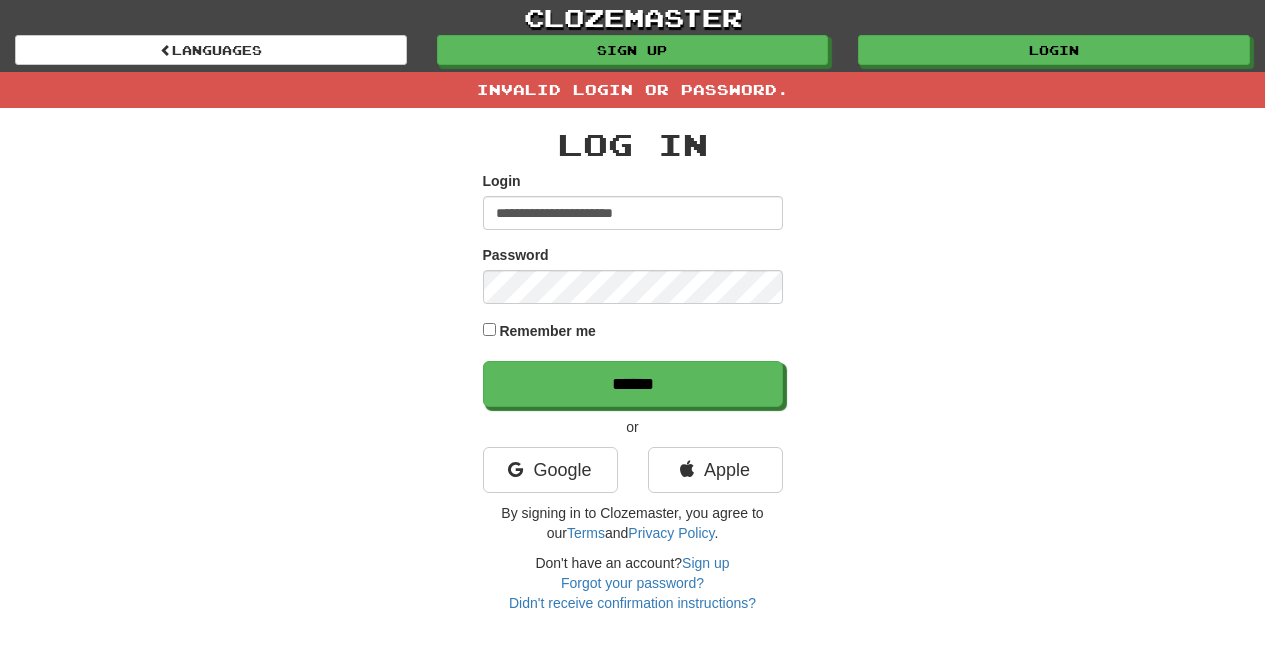 scroll, scrollTop: 0, scrollLeft: 0, axis: both 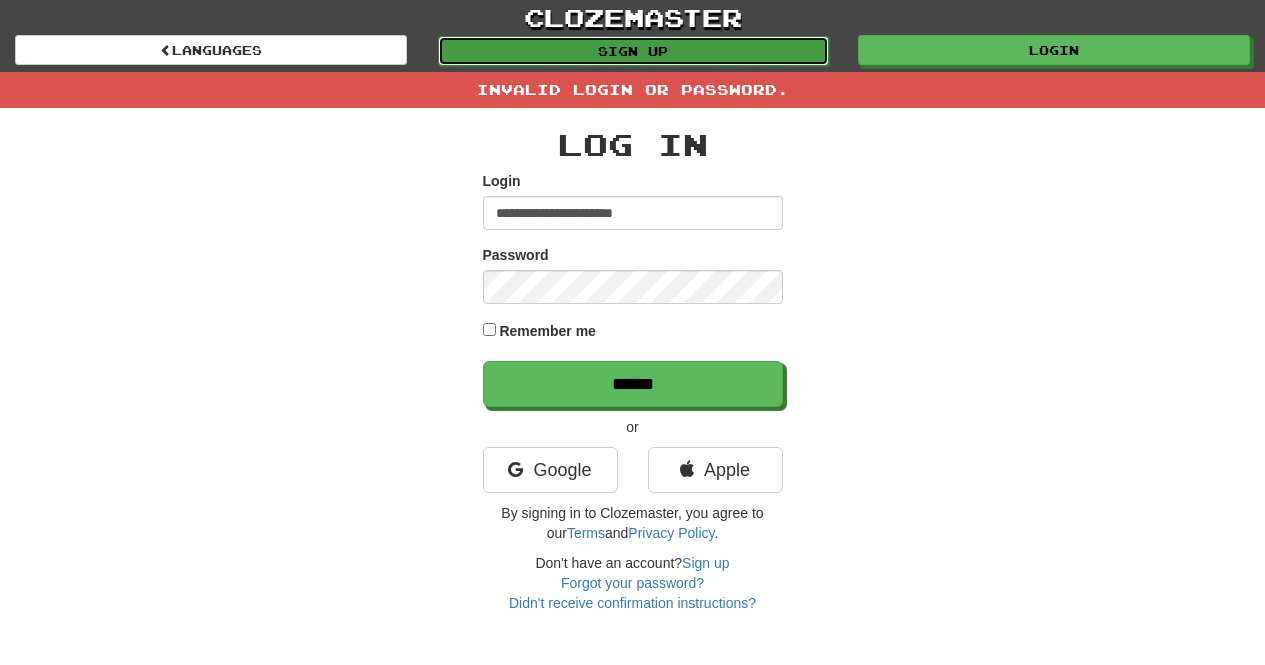 click on "Sign up" at bounding box center [634, 51] 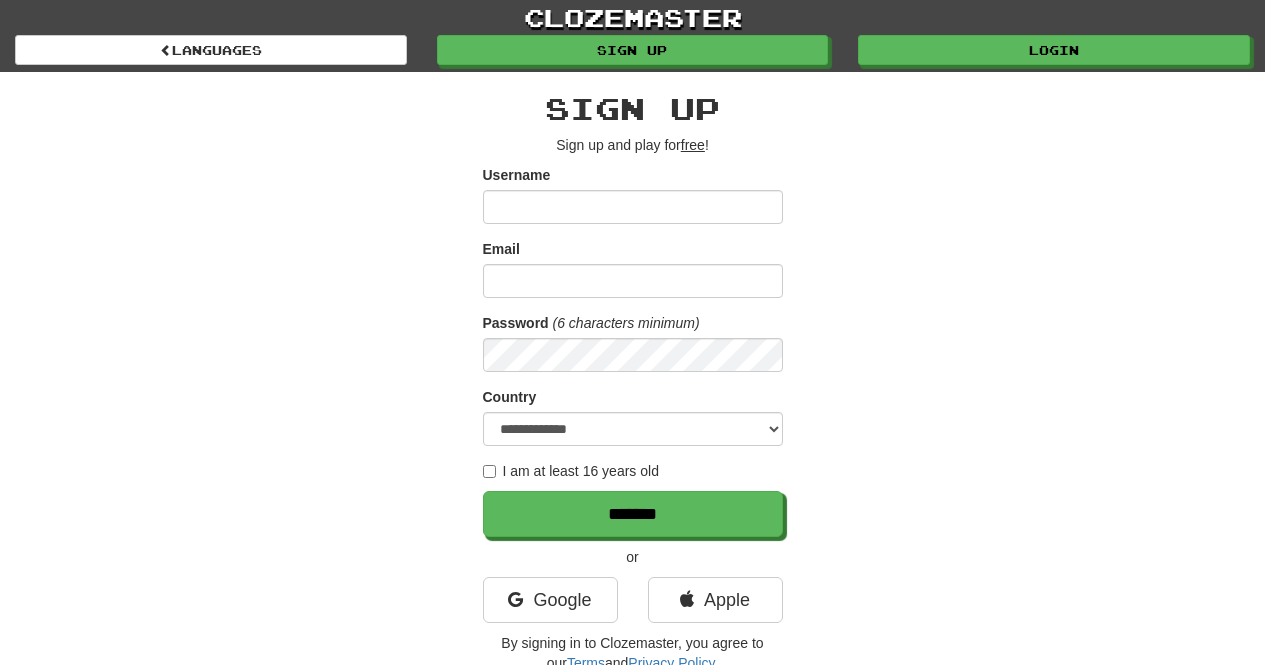 scroll, scrollTop: 0, scrollLeft: 0, axis: both 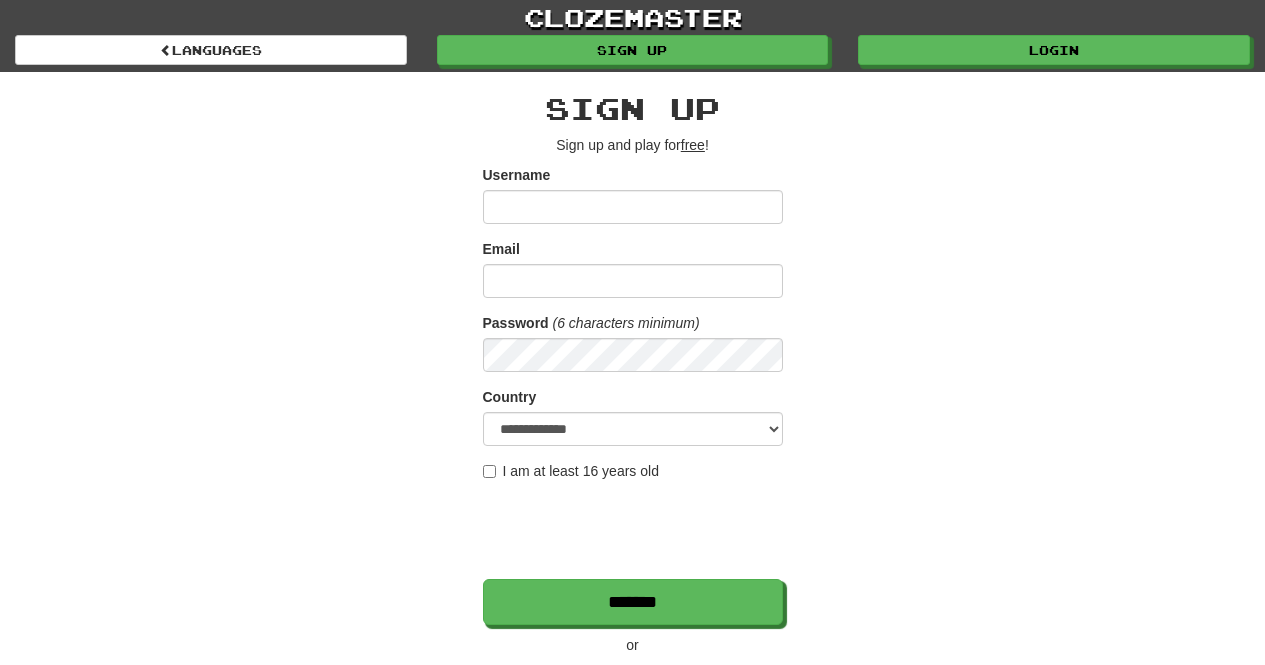 click on "Username" at bounding box center (633, 207) 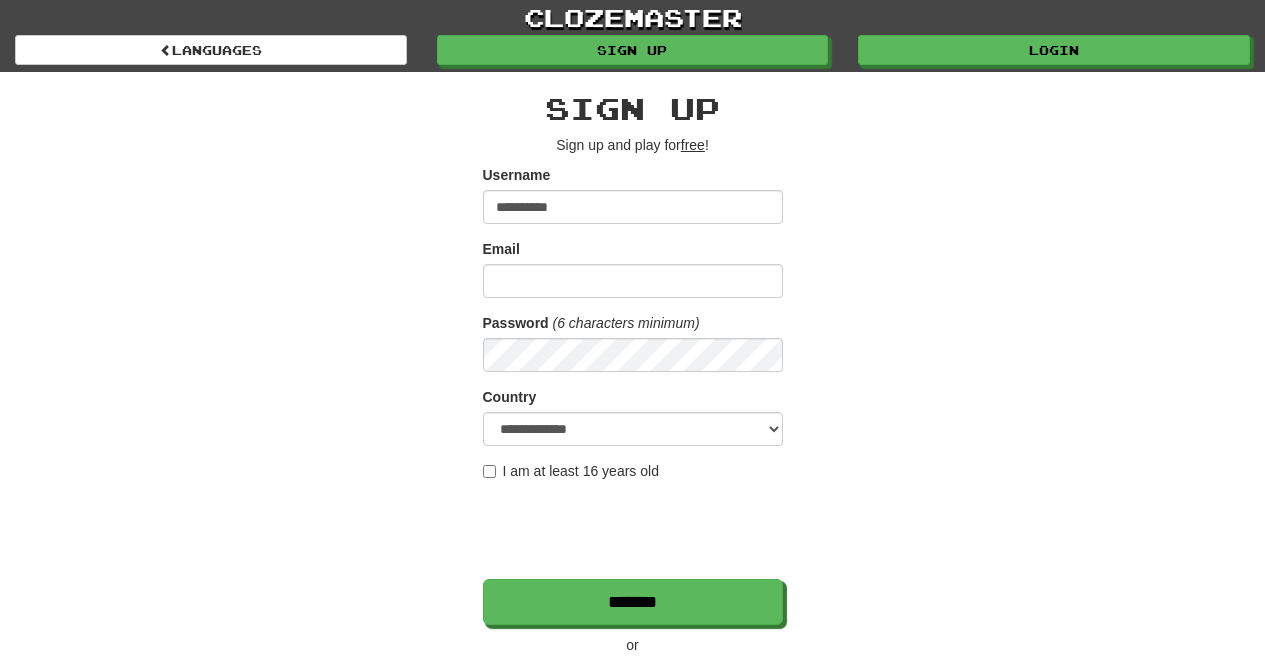 type on "*********" 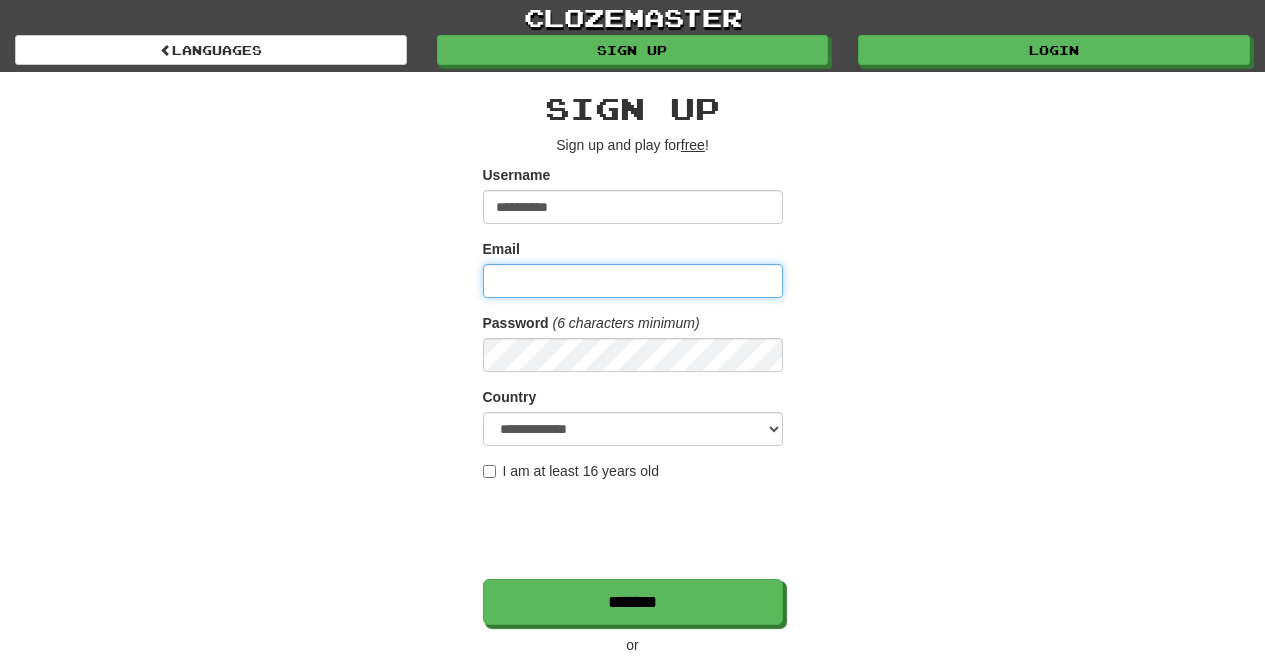 click on "Email" at bounding box center (633, 281) 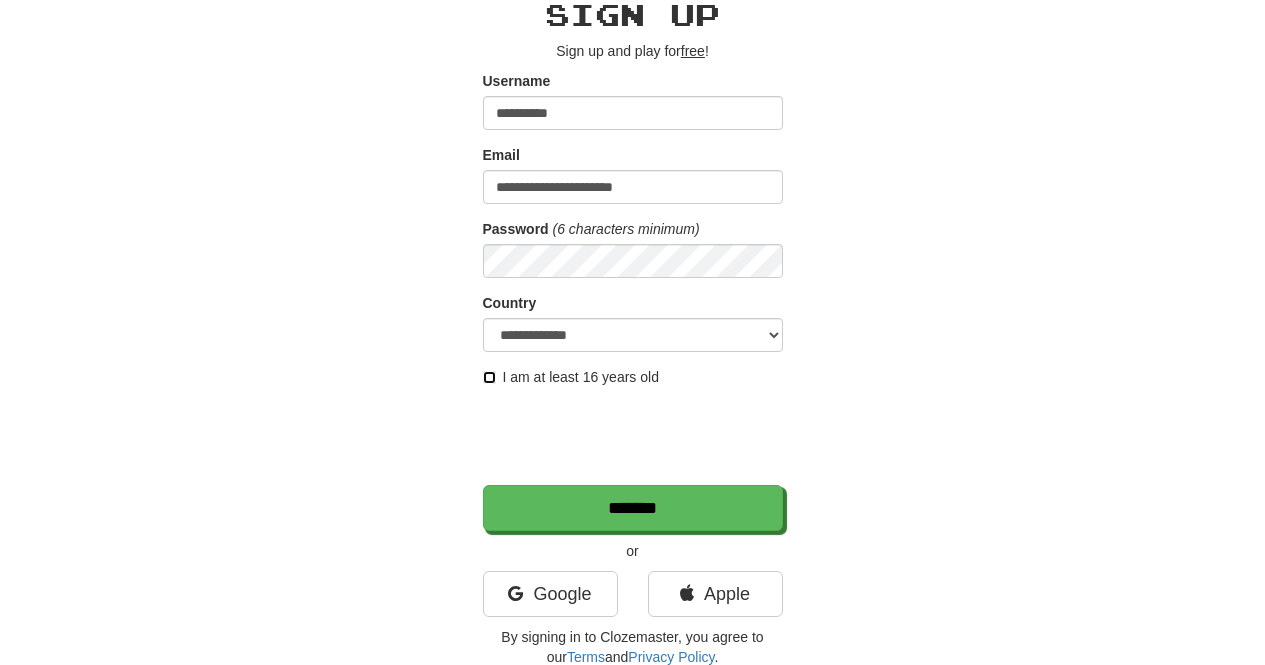 scroll, scrollTop: 95, scrollLeft: 0, axis: vertical 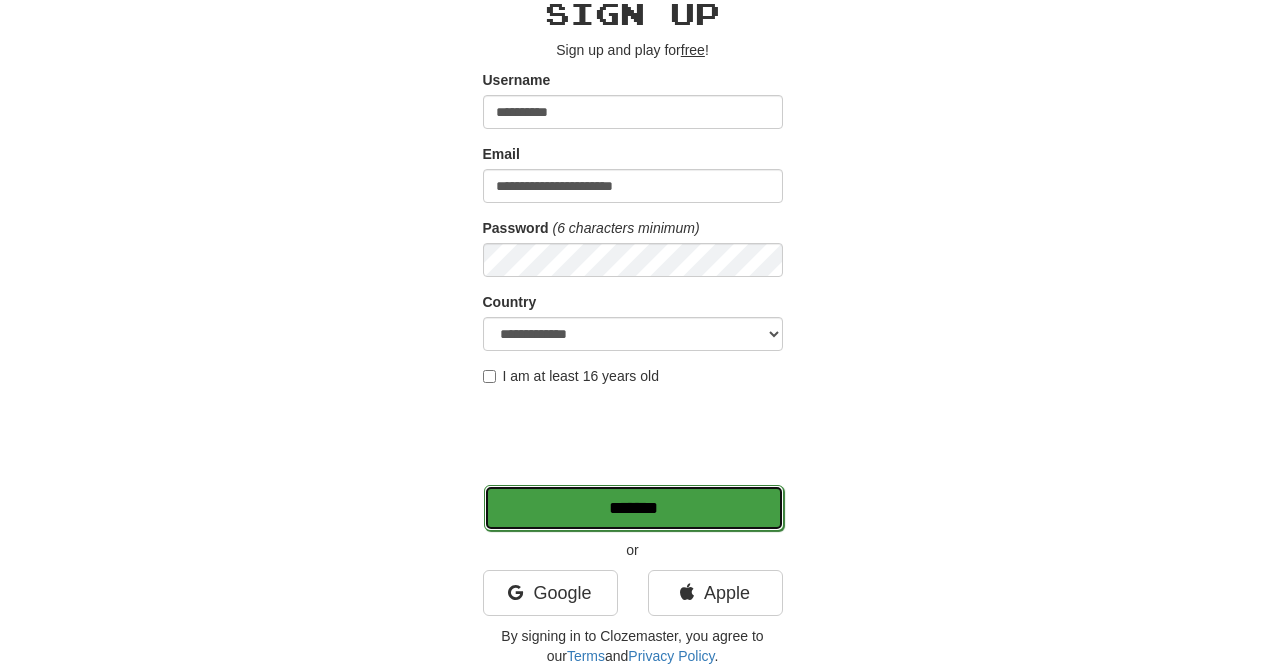 click on "*******" at bounding box center [634, 508] 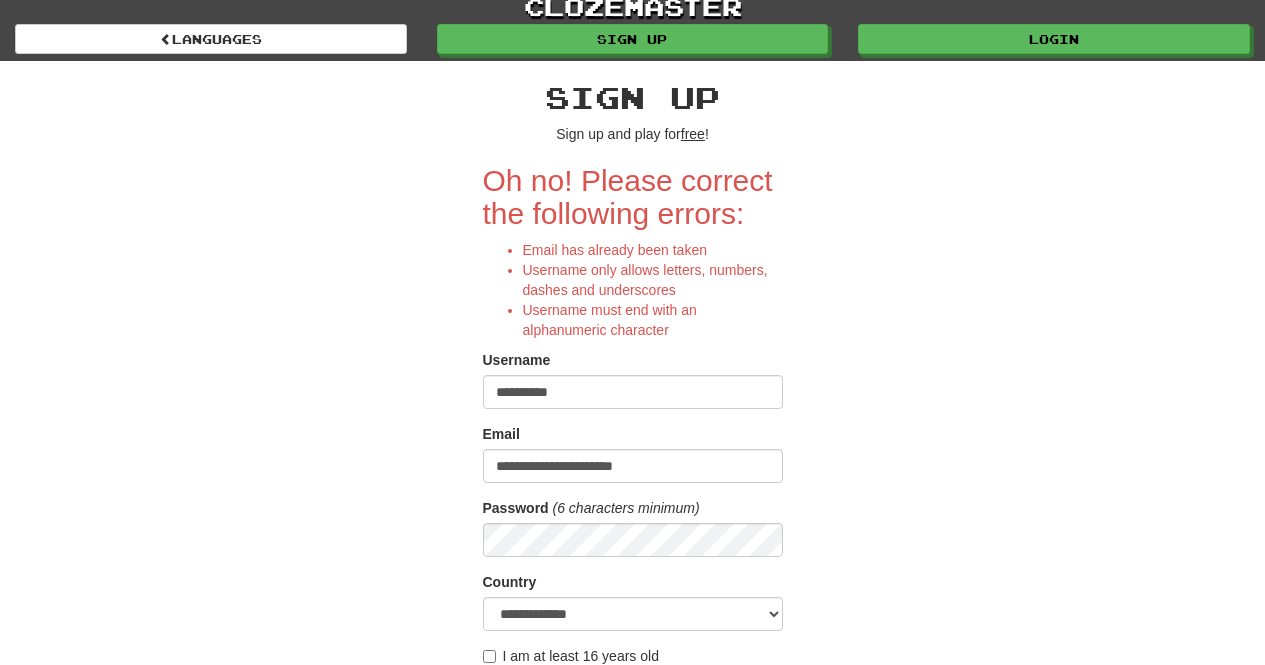 scroll, scrollTop: 0, scrollLeft: 0, axis: both 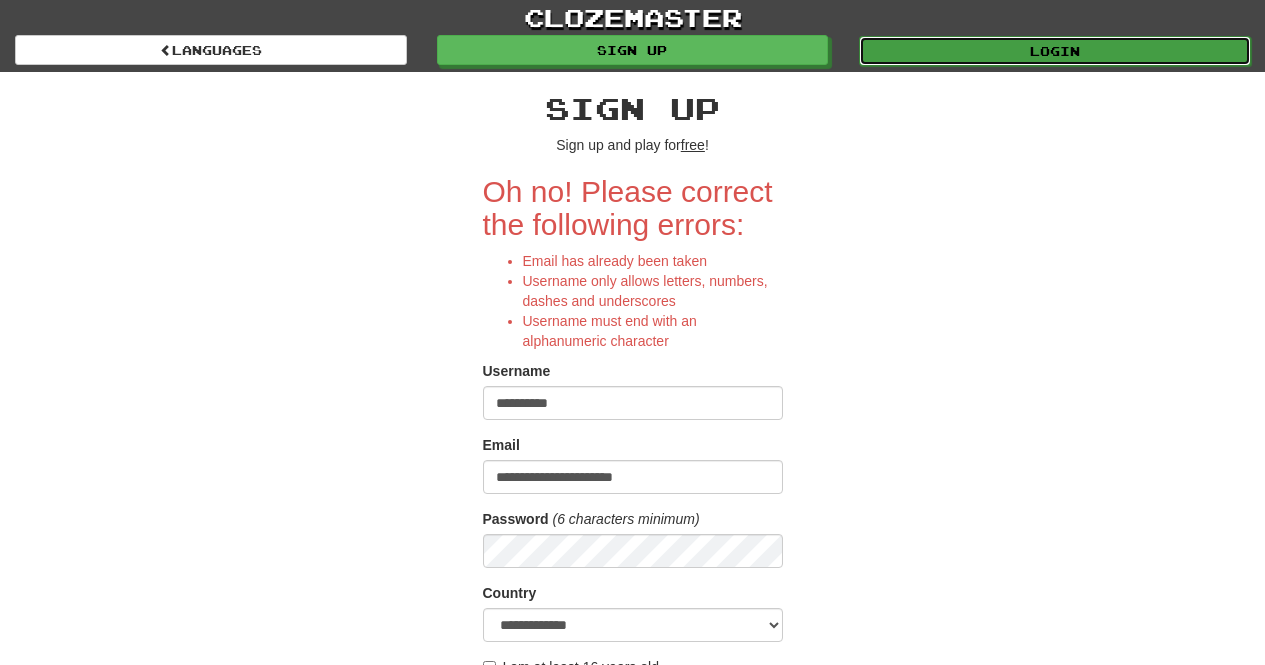 click on "Login" at bounding box center [1055, 51] 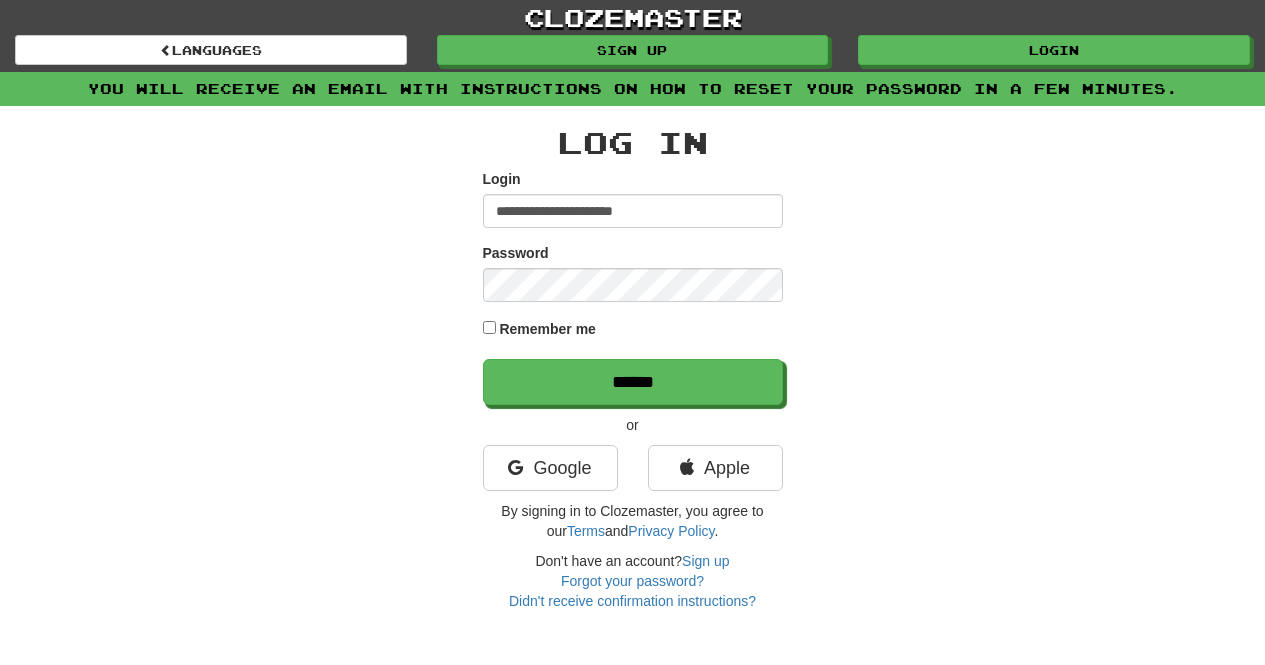 scroll, scrollTop: 0, scrollLeft: 0, axis: both 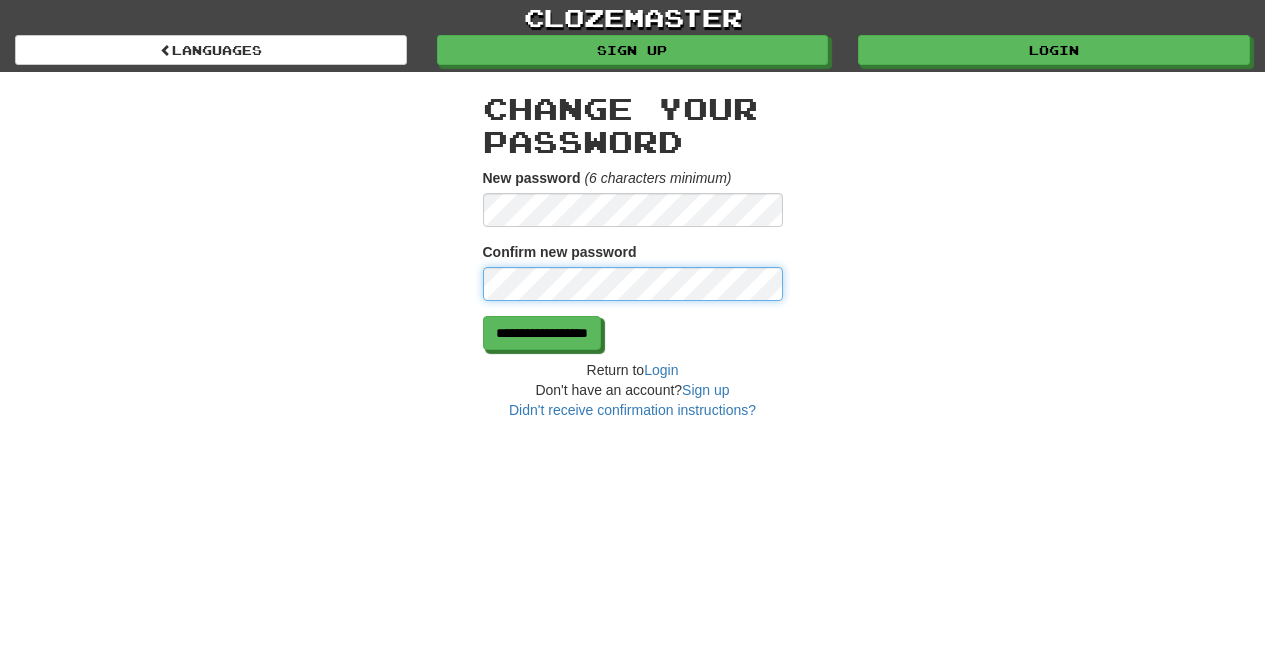 click on "**********" at bounding box center (542, 333) 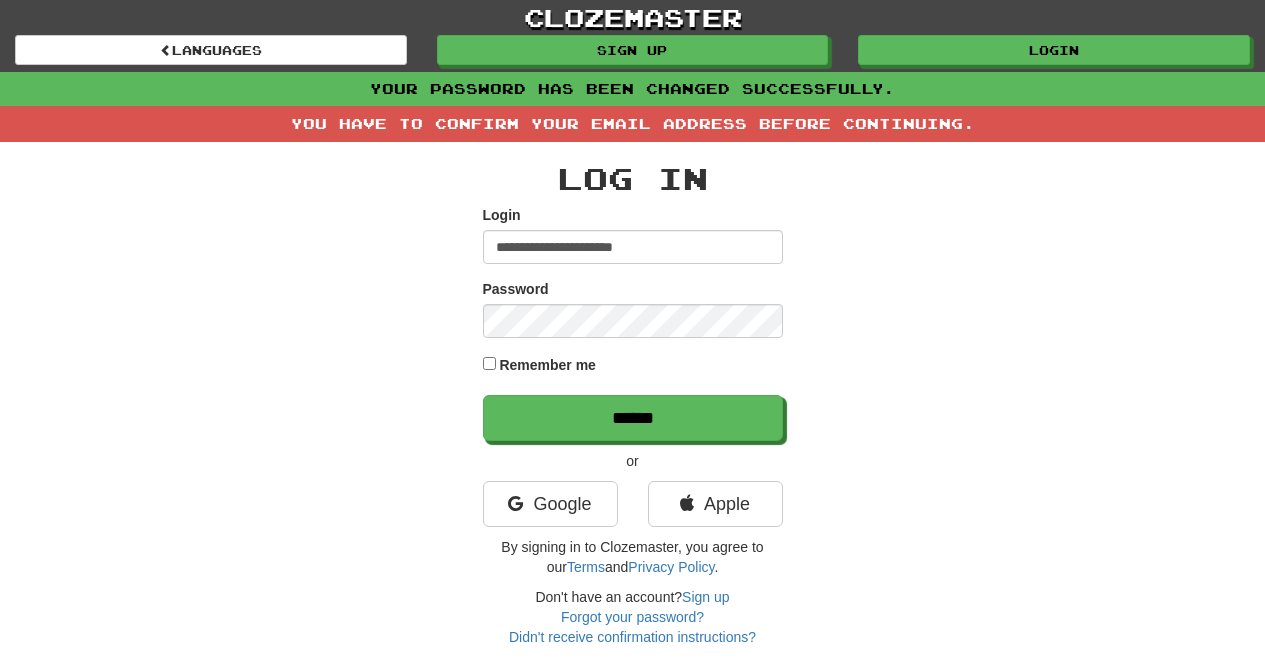 scroll, scrollTop: 0, scrollLeft: 0, axis: both 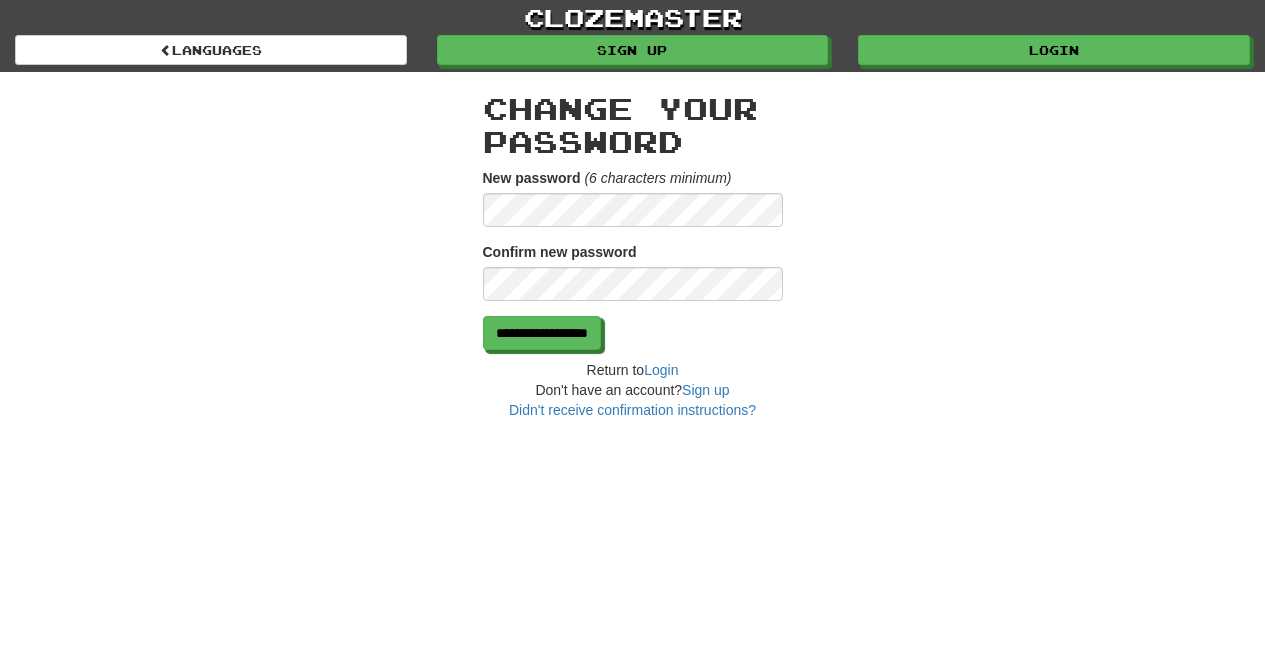 click on "**********" at bounding box center (542, 333) 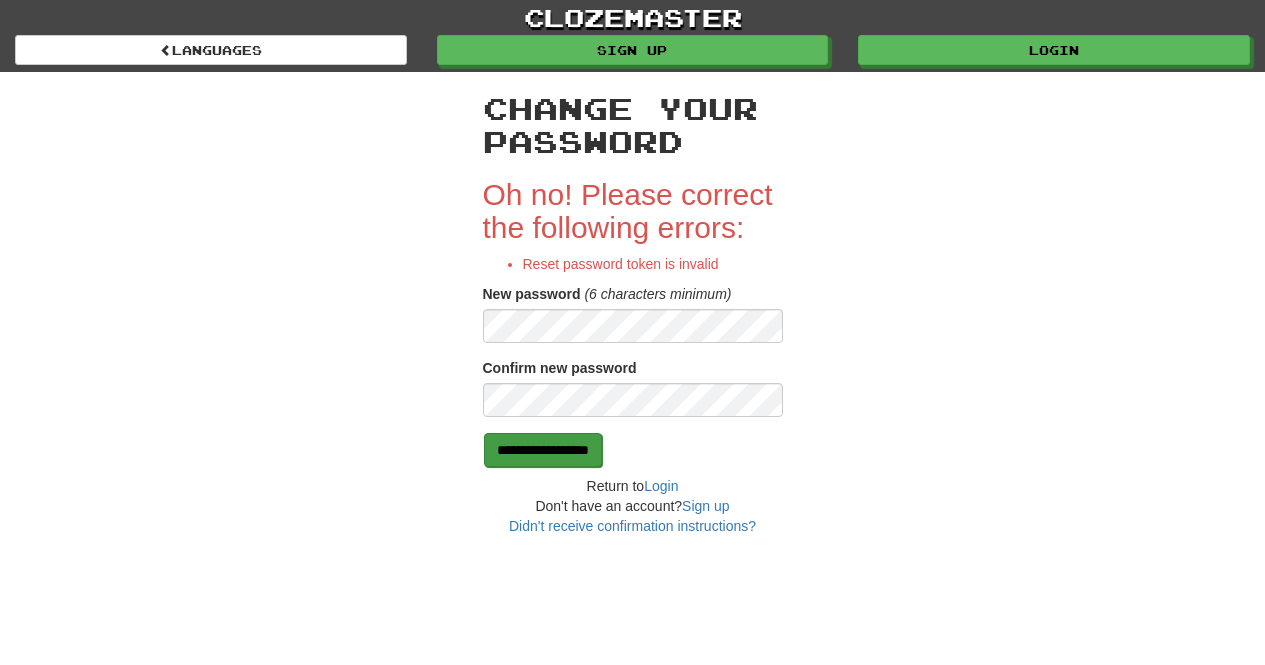 scroll, scrollTop: 0, scrollLeft: 0, axis: both 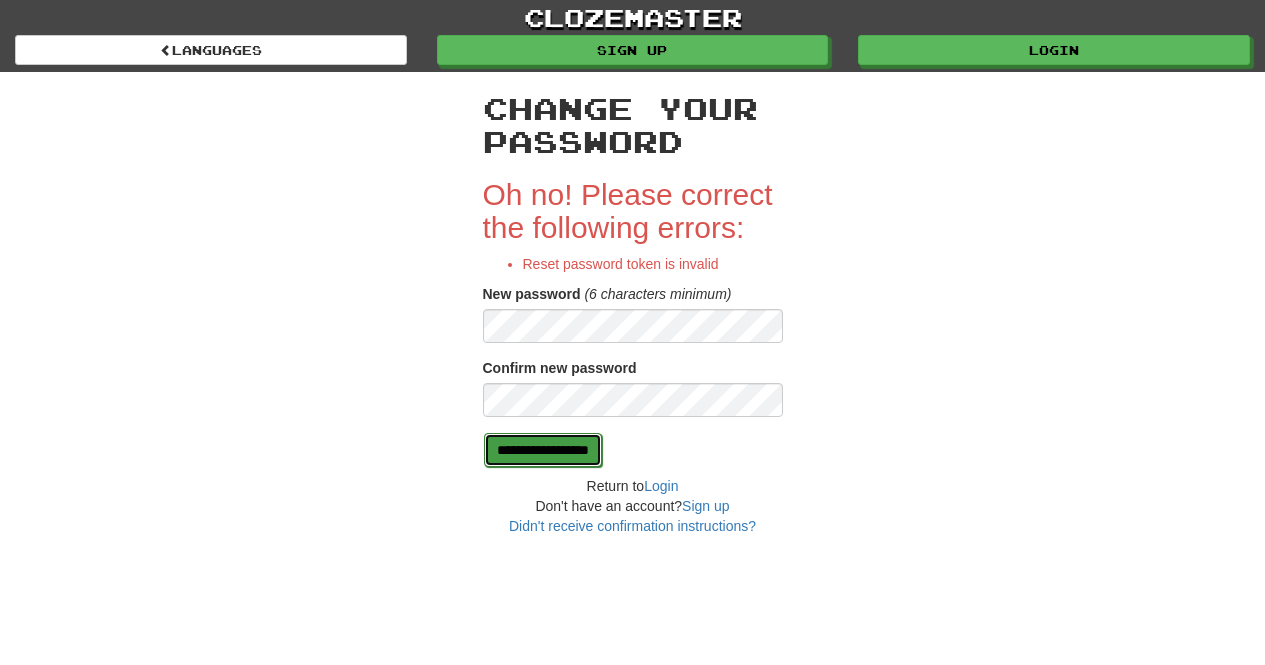 click on "**********" at bounding box center [543, 450] 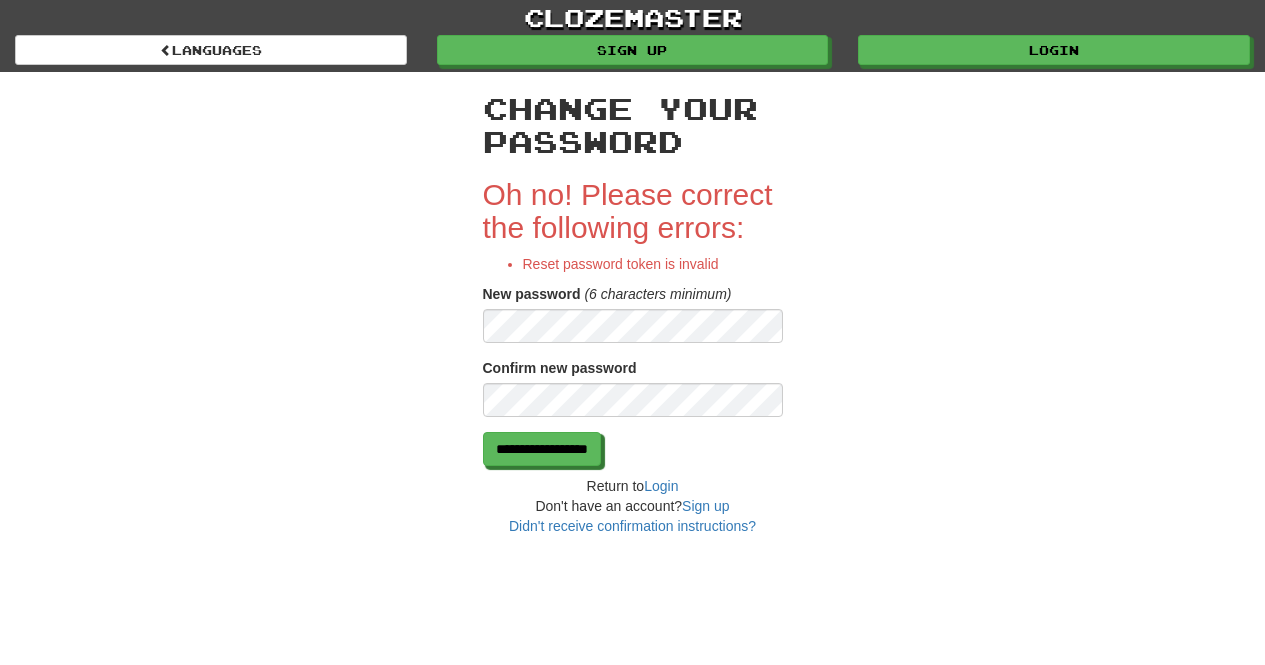 scroll, scrollTop: 0, scrollLeft: 0, axis: both 